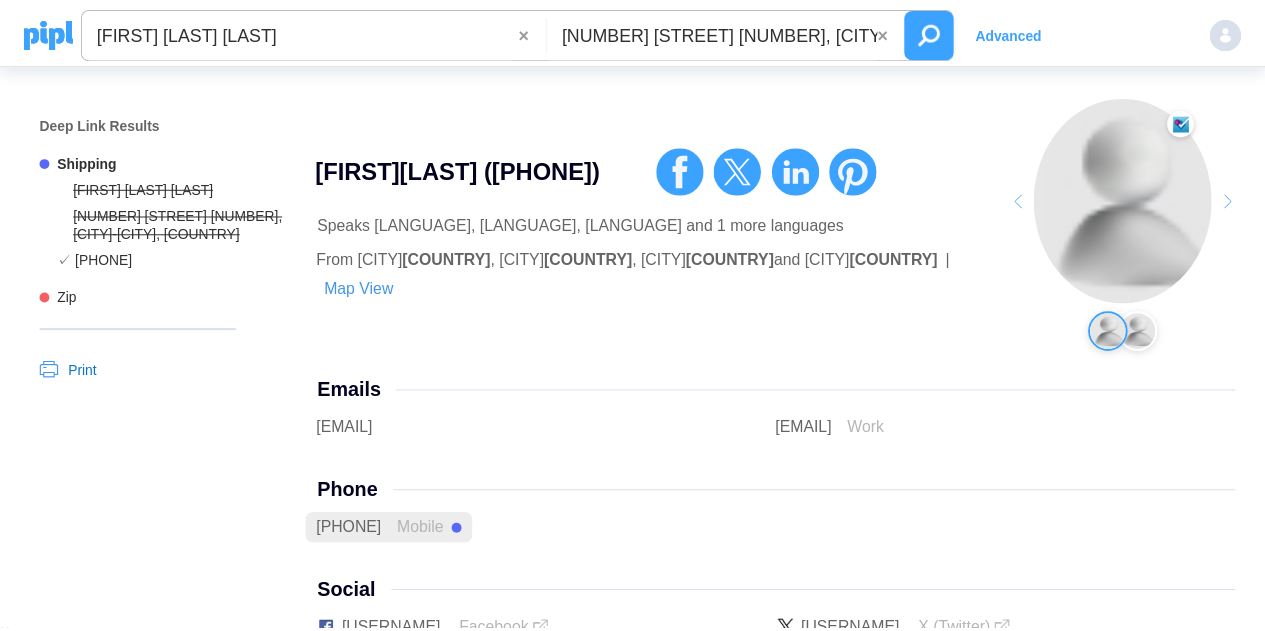 scroll, scrollTop: 0, scrollLeft: 0, axis: both 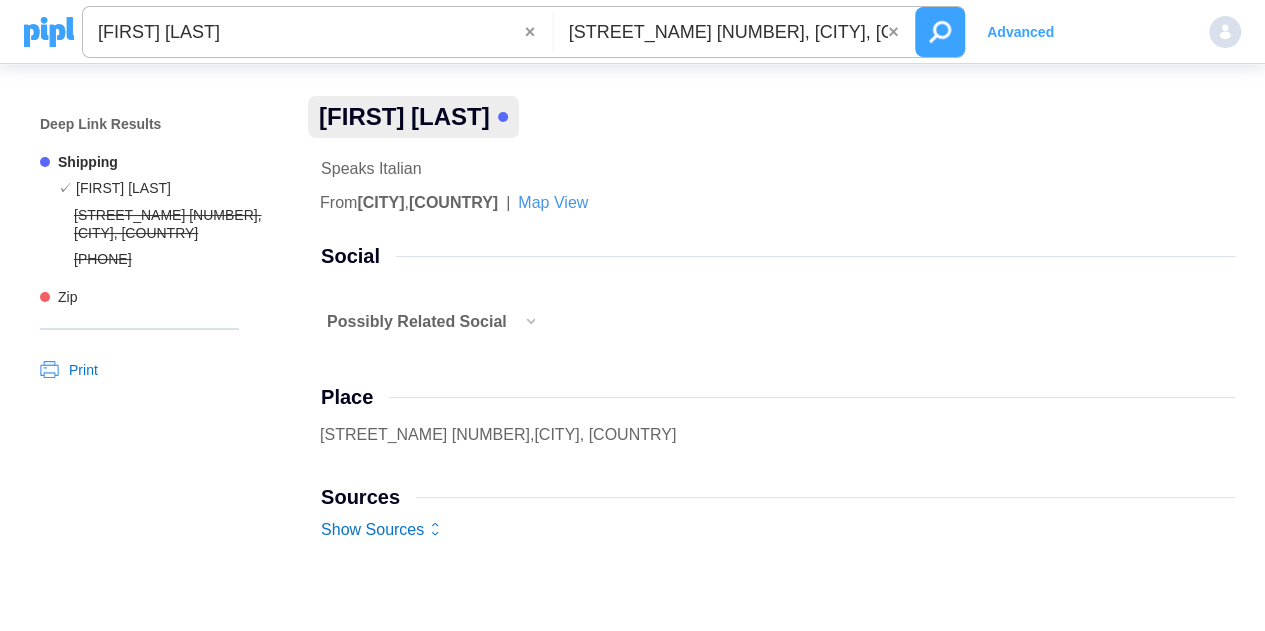 click at bounding box center (529, 331) 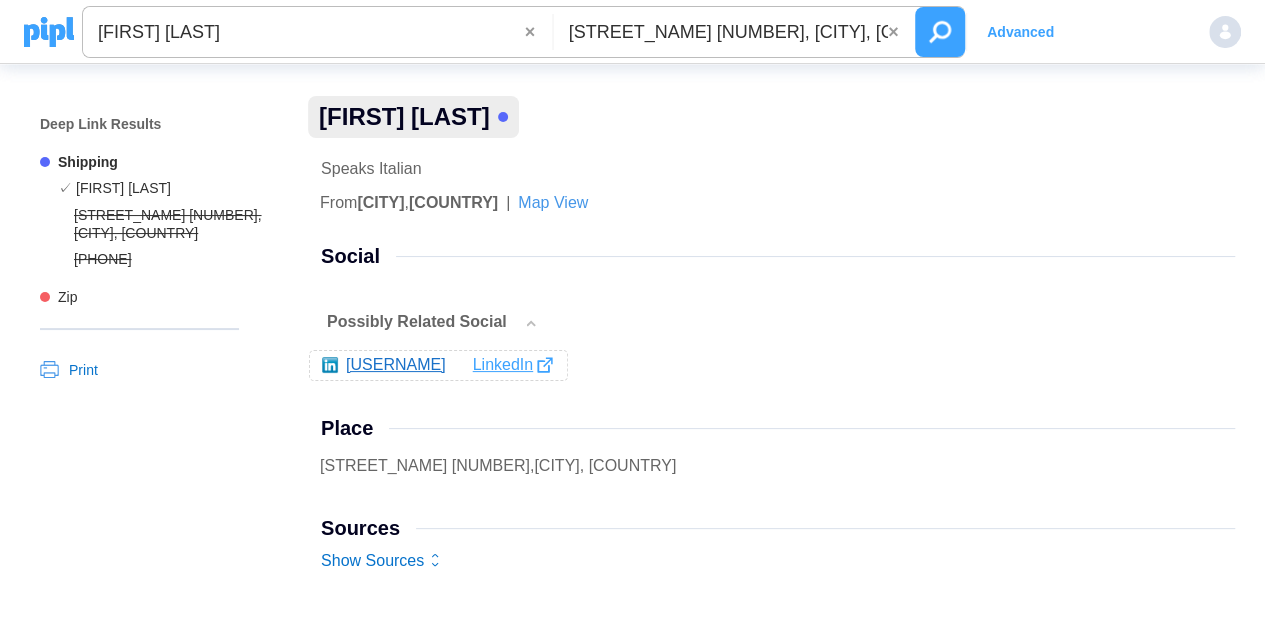 click on "LinkedIn" at bounding box center [512, 365] 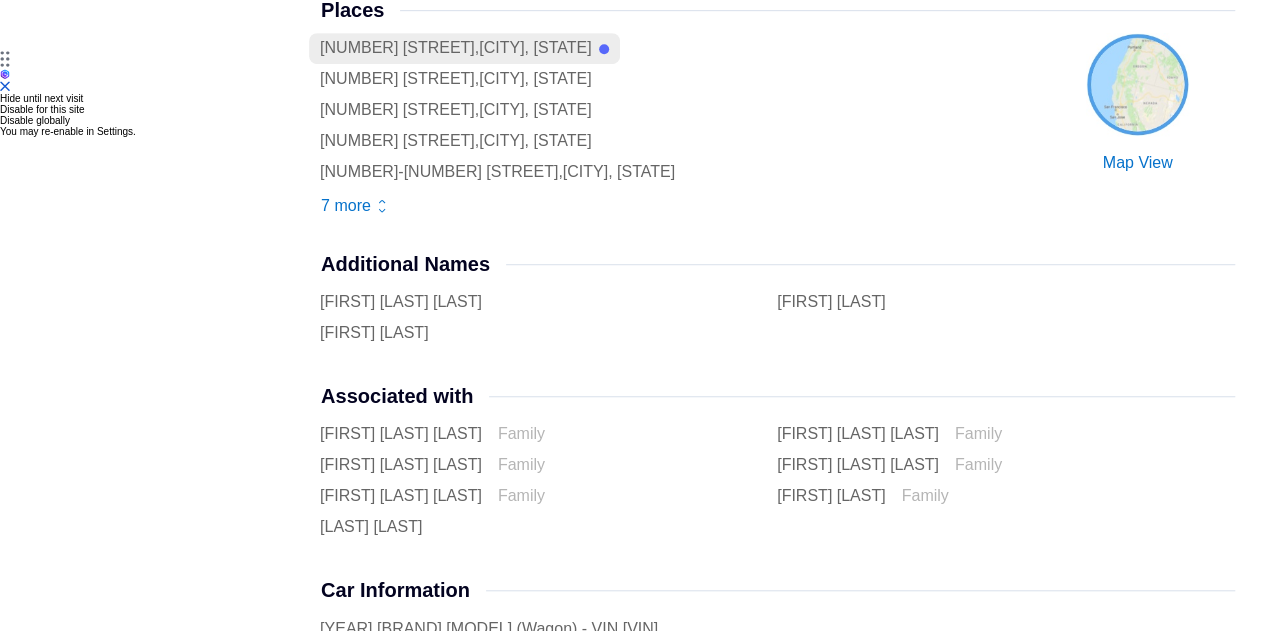 scroll, scrollTop: 700, scrollLeft: 0, axis: vertical 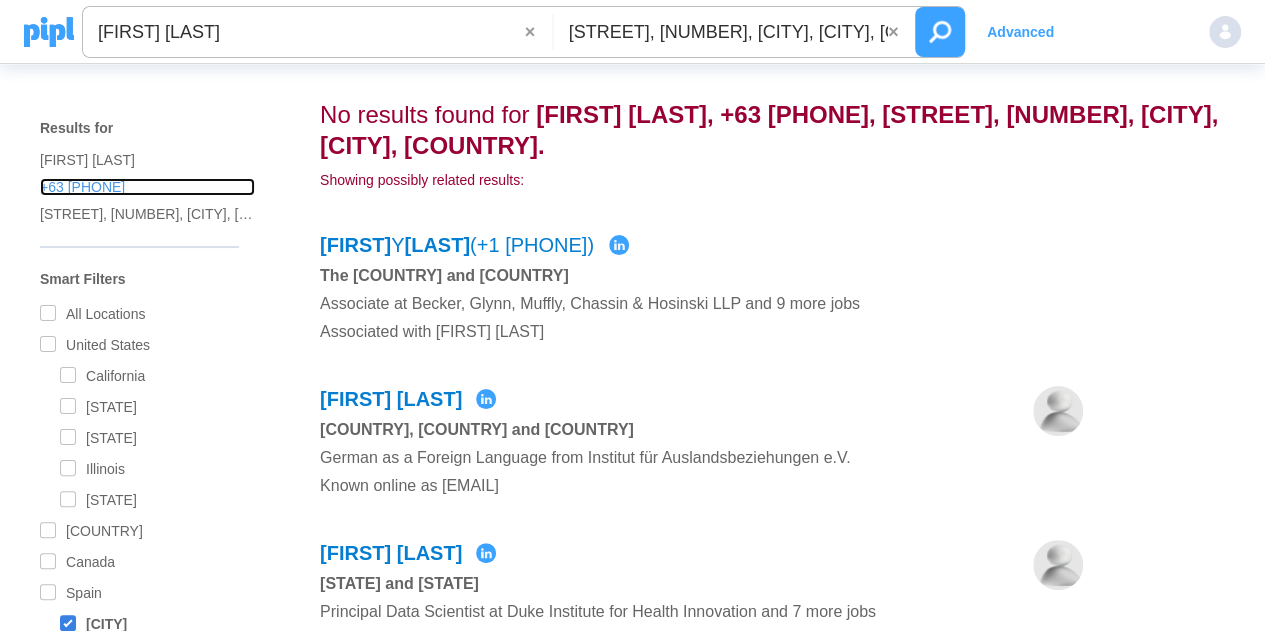 click on "+63 [PHONE]" at bounding box center (147, 160) 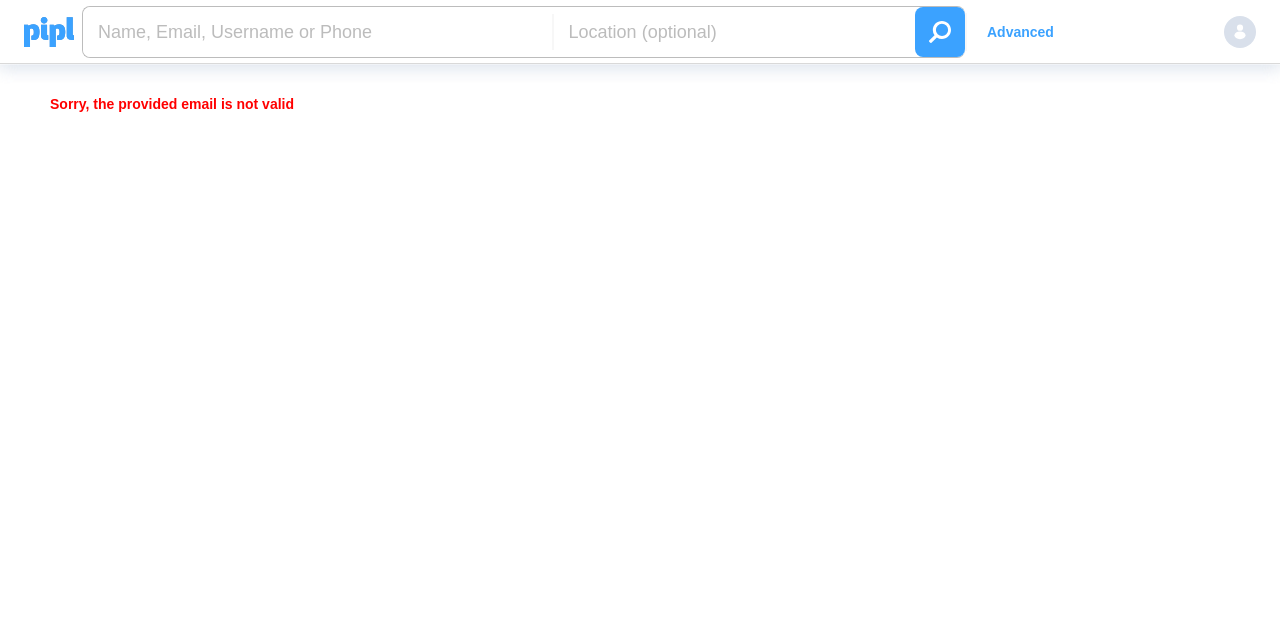 scroll, scrollTop: 0, scrollLeft: 0, axis: both 